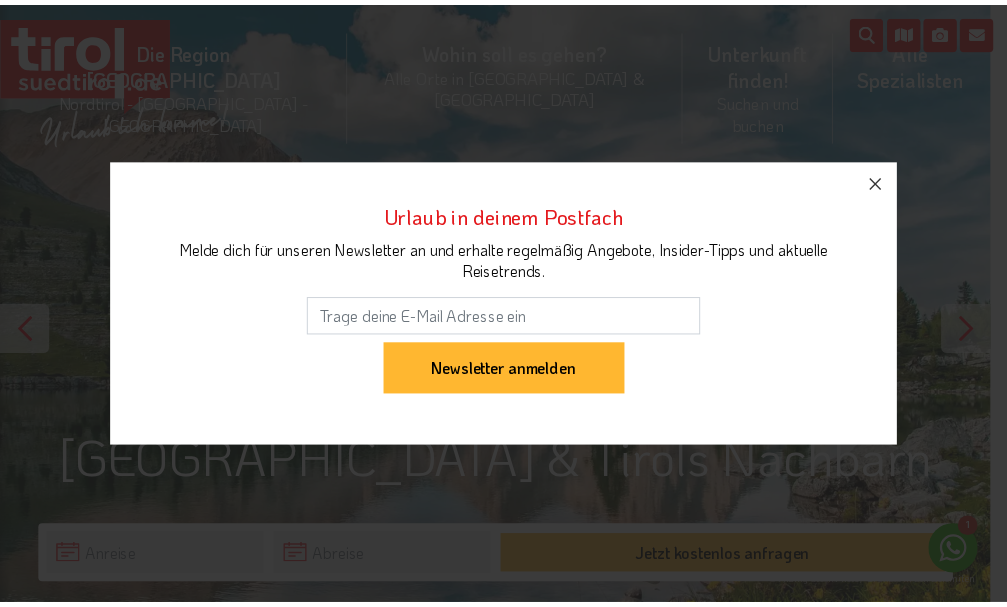 scroll, scrollTop: 0, scrollLeft: 0, axis: both 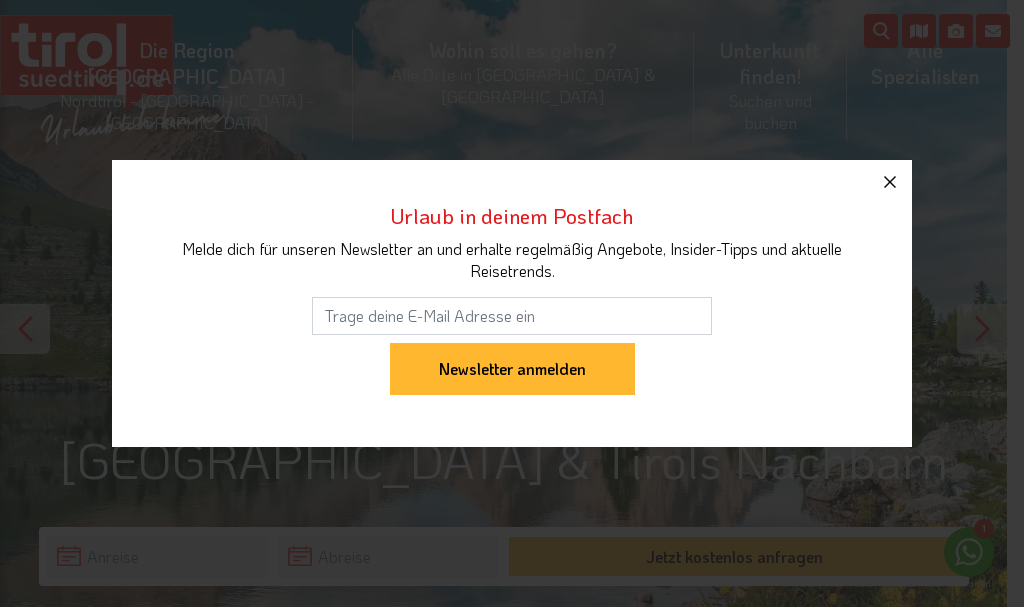 click 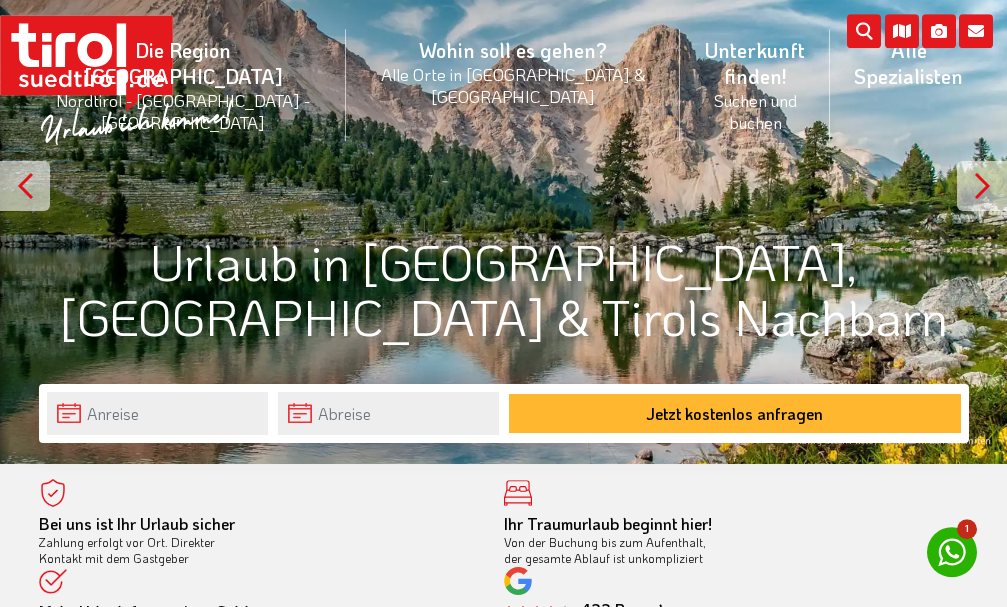 scroll, scrollTop: 204, scrollLeft: 0, axis: vertical 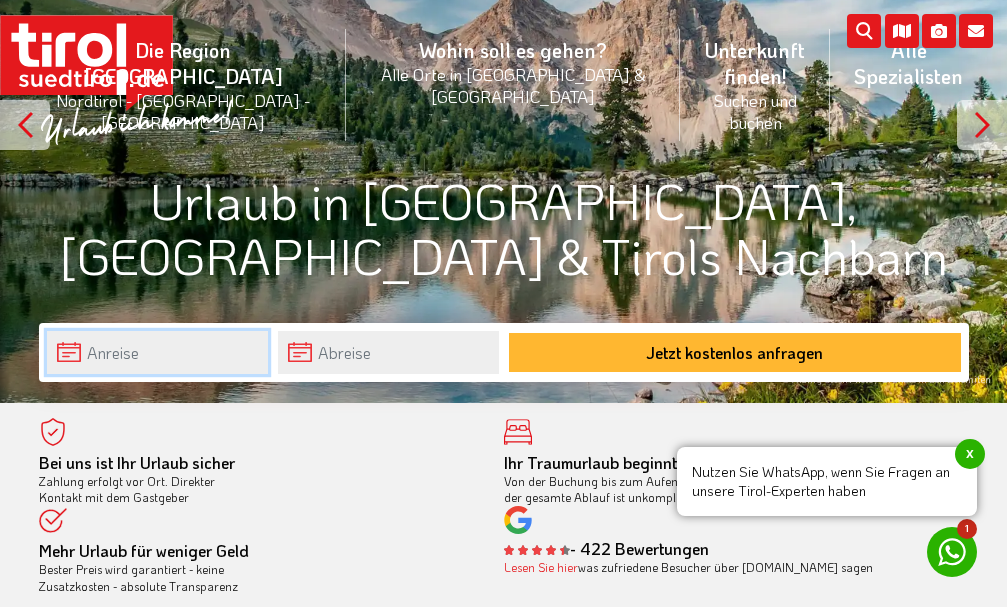 click at bounding box center (157, 352) 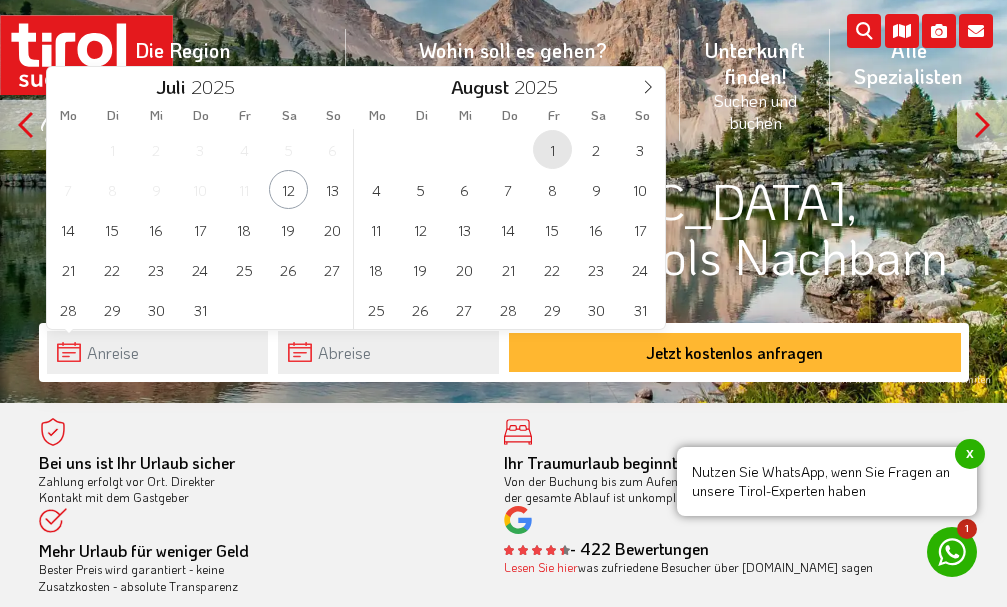 click on "1" at bounding box center (552, 149) 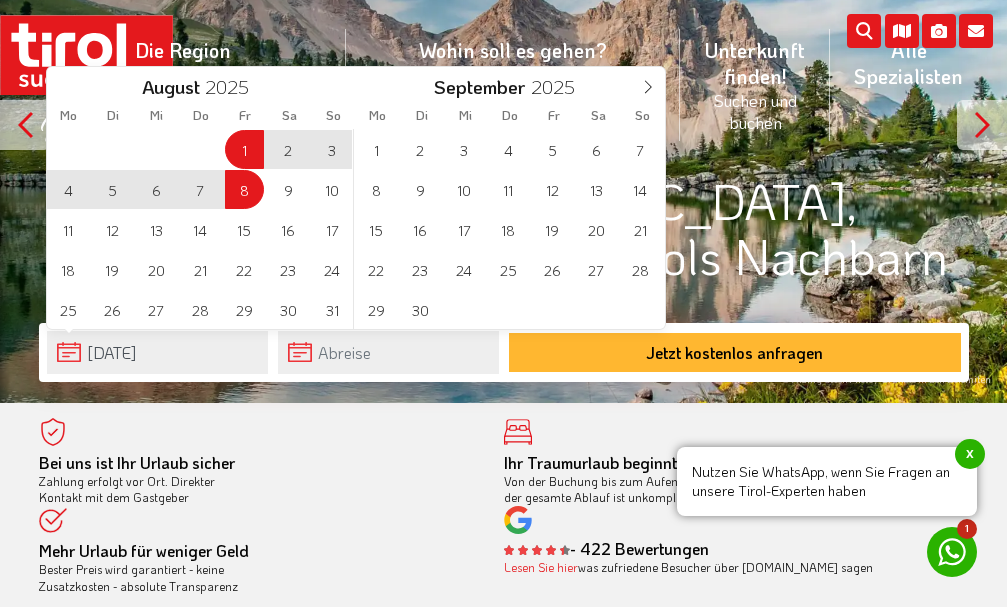 click on "8" at bounding box center [244, 189] 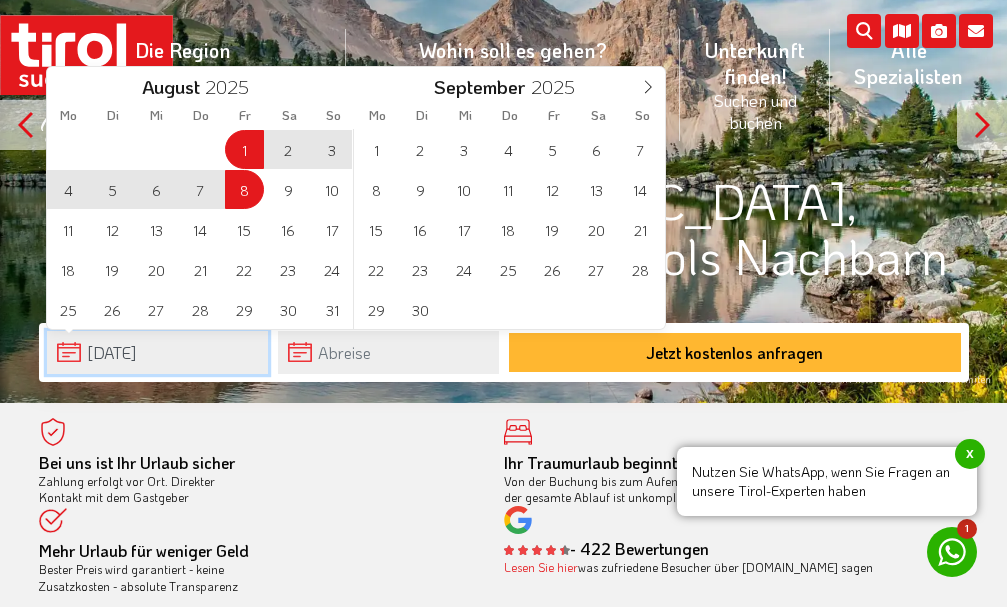 type on "01-08-2025" 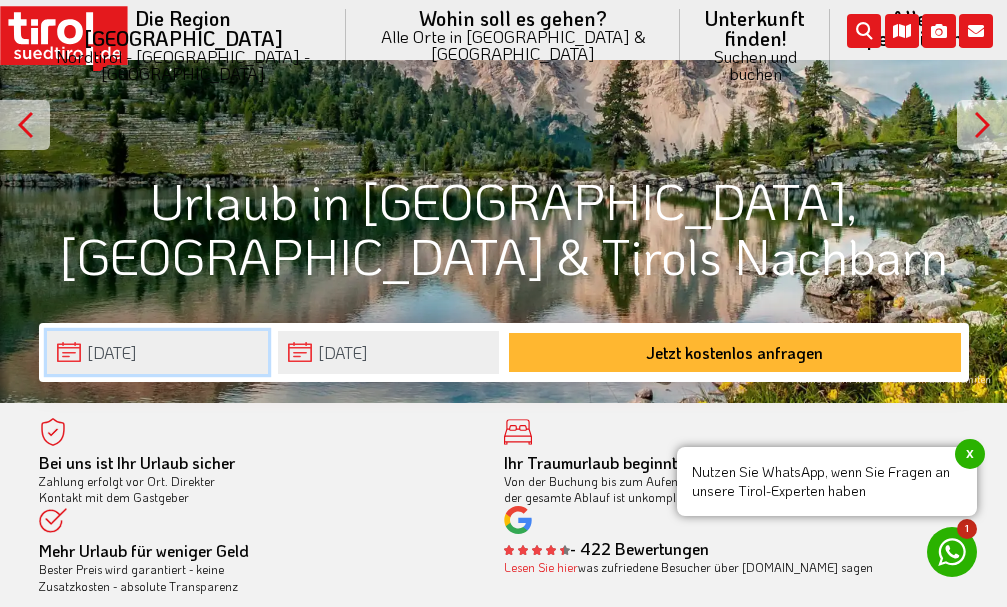 scroll, scrollTop: 408, scrollLeft: 0, axis: vertical 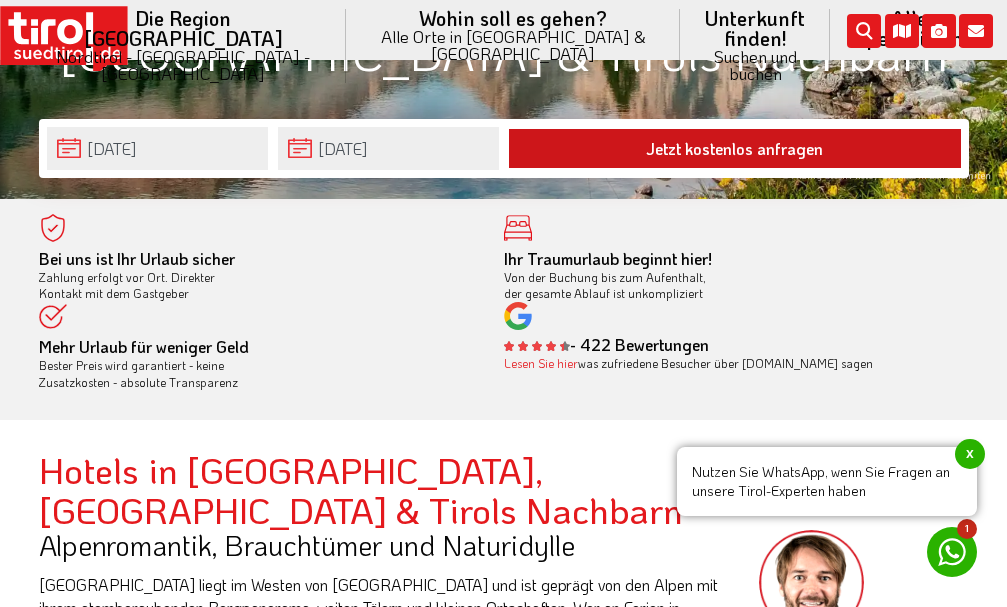 click on "Jetzt kostenlos anfragen" at bounding box center (735, 148) 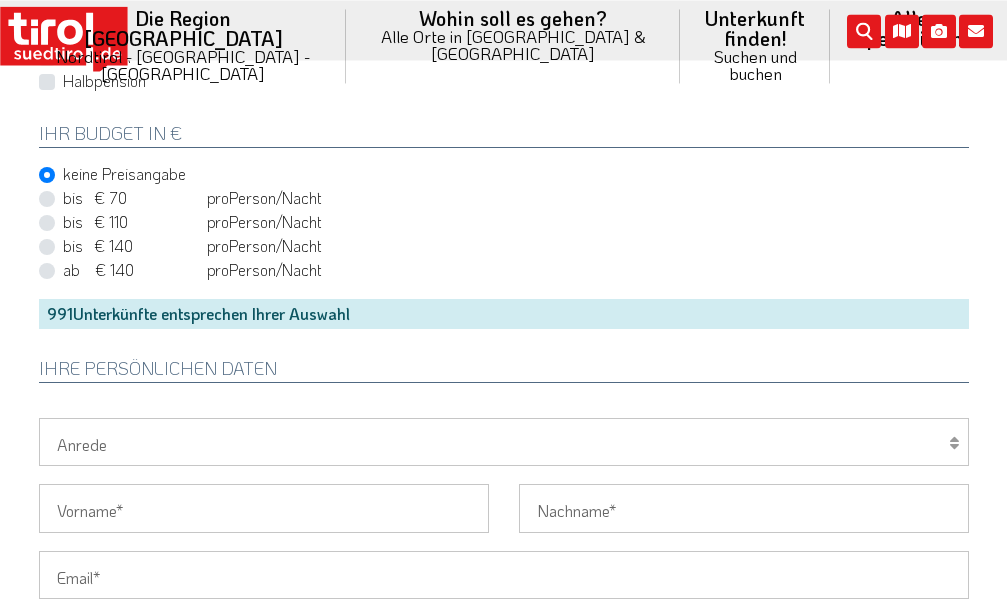 scroll, scrollTop: 1224, scrollLeft: 0, axis: vertical 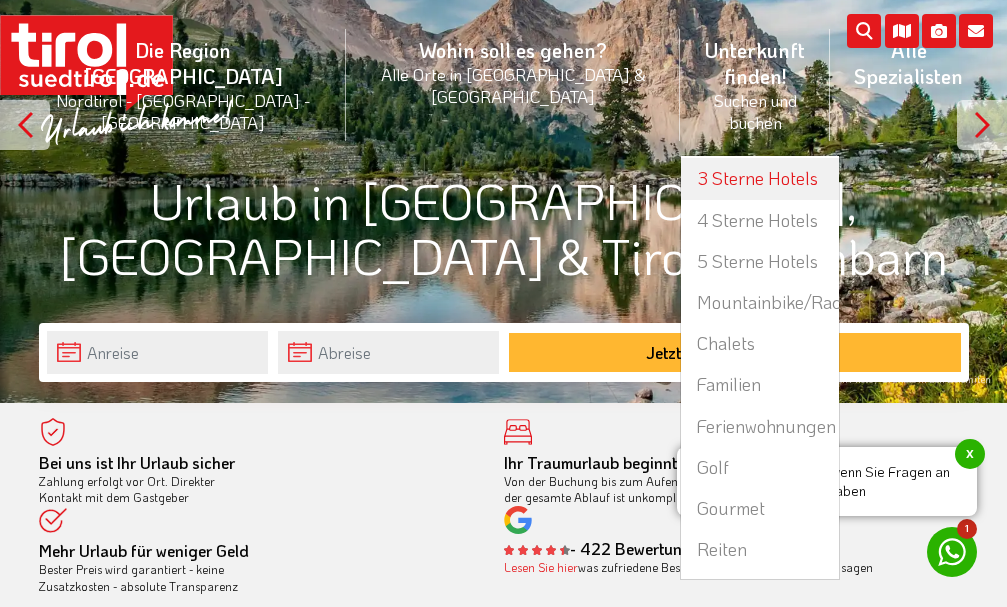 click on "3 Sterne Hotels" at bounding box center (760, 178) 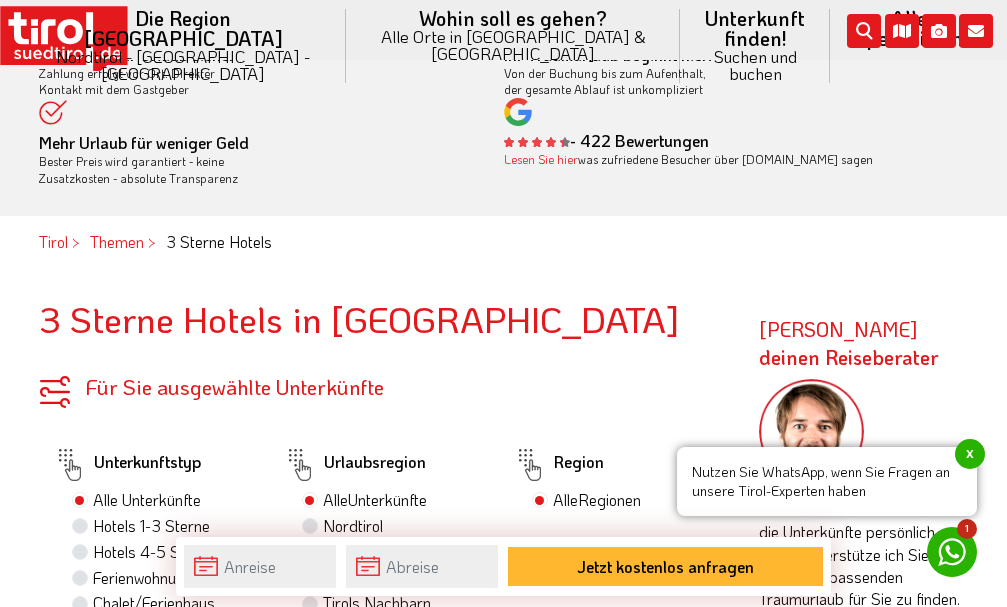 scroll, scrollTop: 714, scrollLeft: 0, axis: vertical 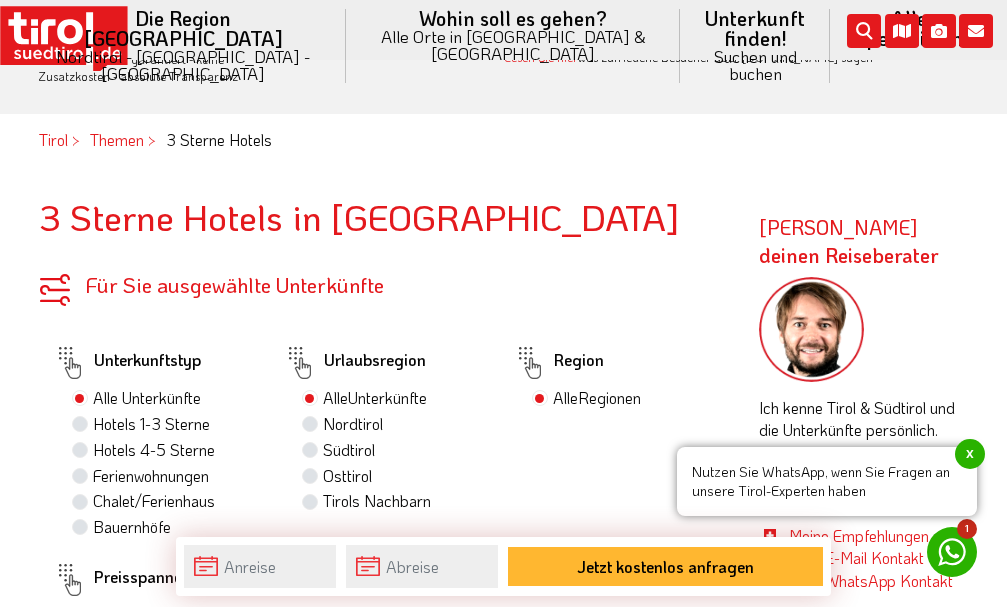 click on "x" at bounding box center [970, 454] 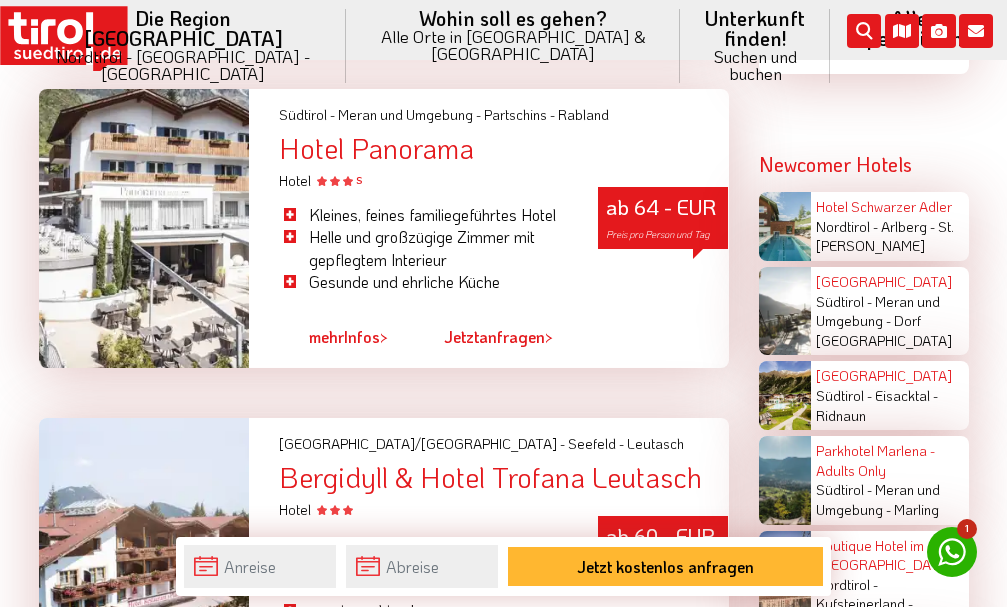 scroll, scrollTop: 3264, scrollLeft: 0, axis: vertical 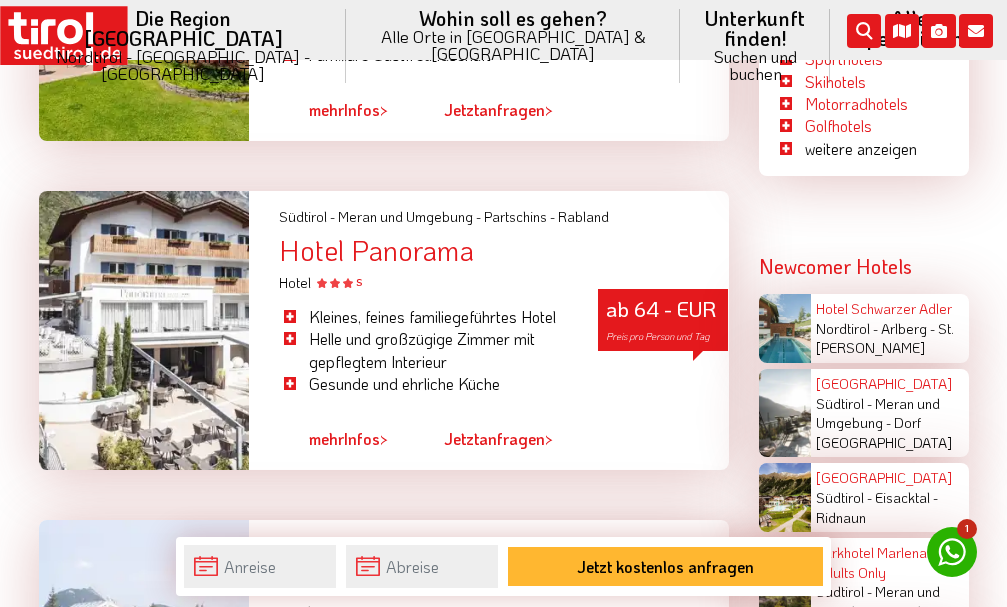 click on "mehr  Infos  >" at bounding box center (348, 440) 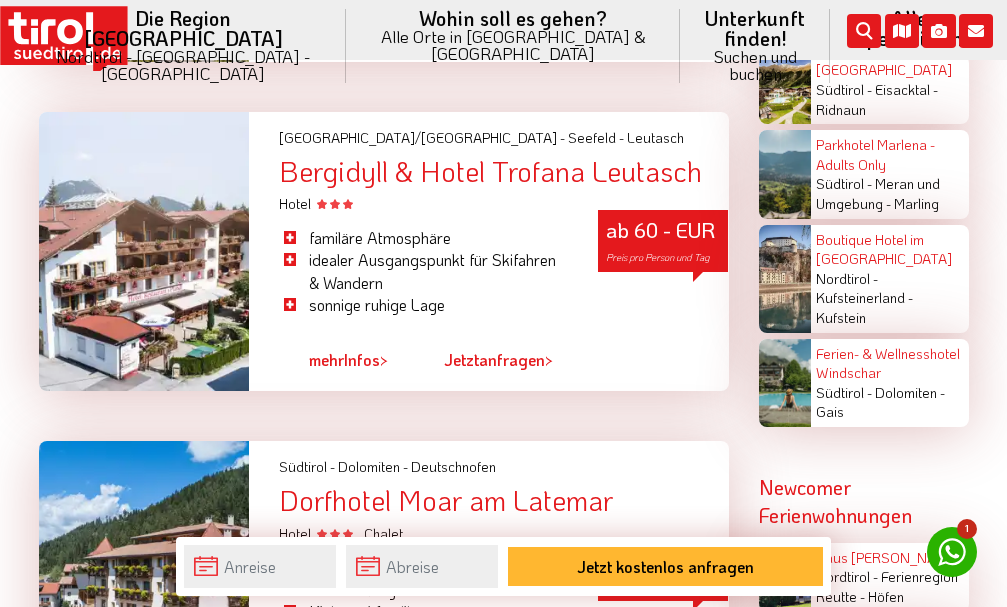 scroll, scrollTop: 3570, scrollLeft: 0, axis: vertical 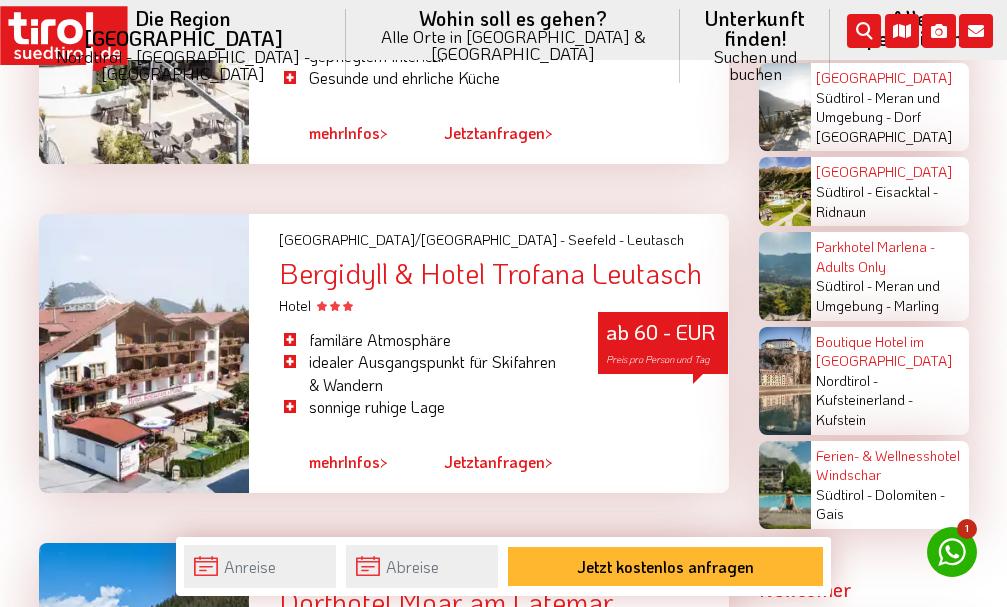 click on "Bergidyll & Hotel Trofana Leutasch" at bounding box center [504, 273] 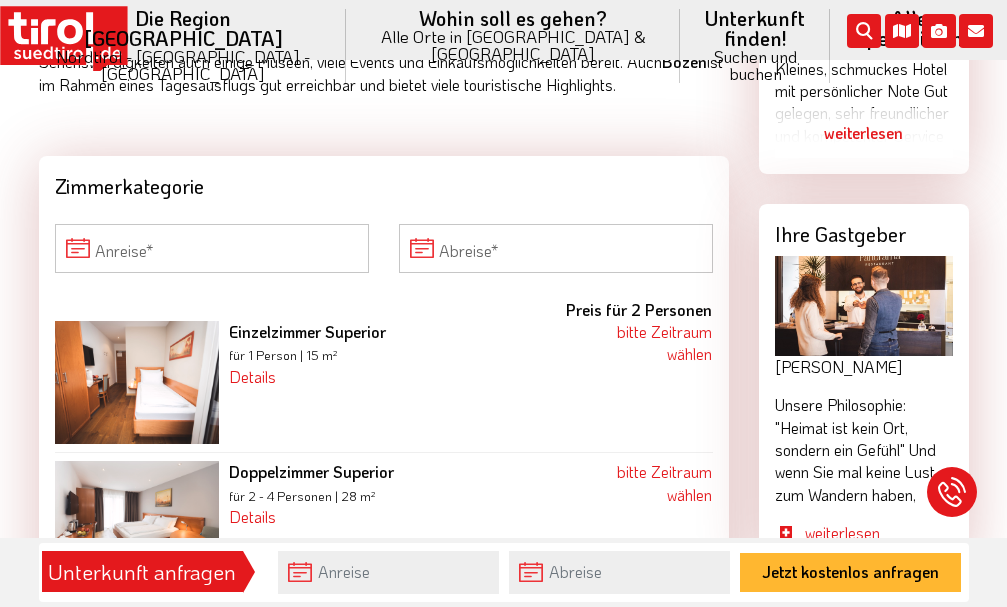 scroll, scrollTop: 1905, scrollLeft: 0, axis: vertical 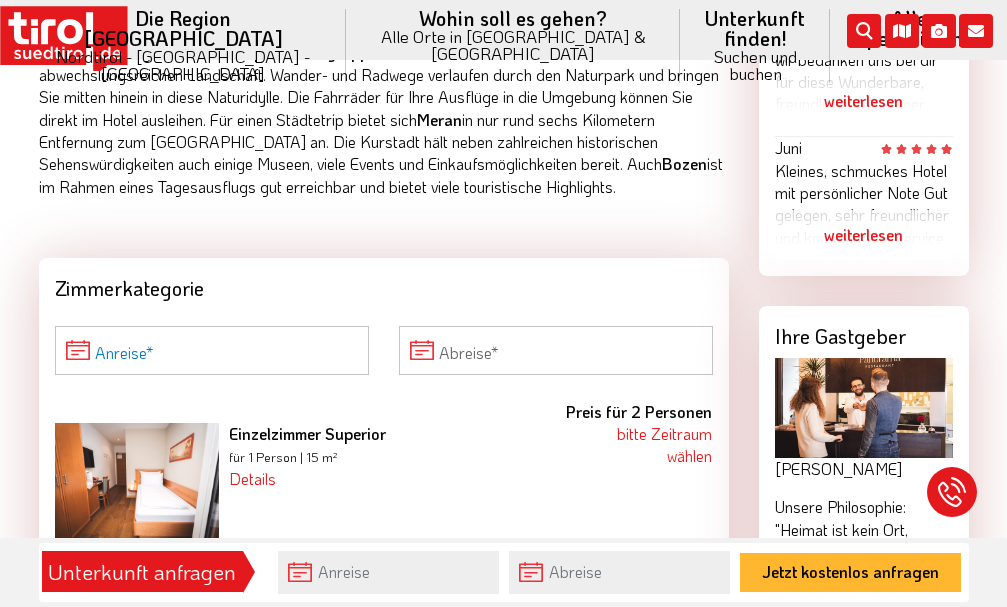 click on "Anreise" at bounding box center [212, 350] 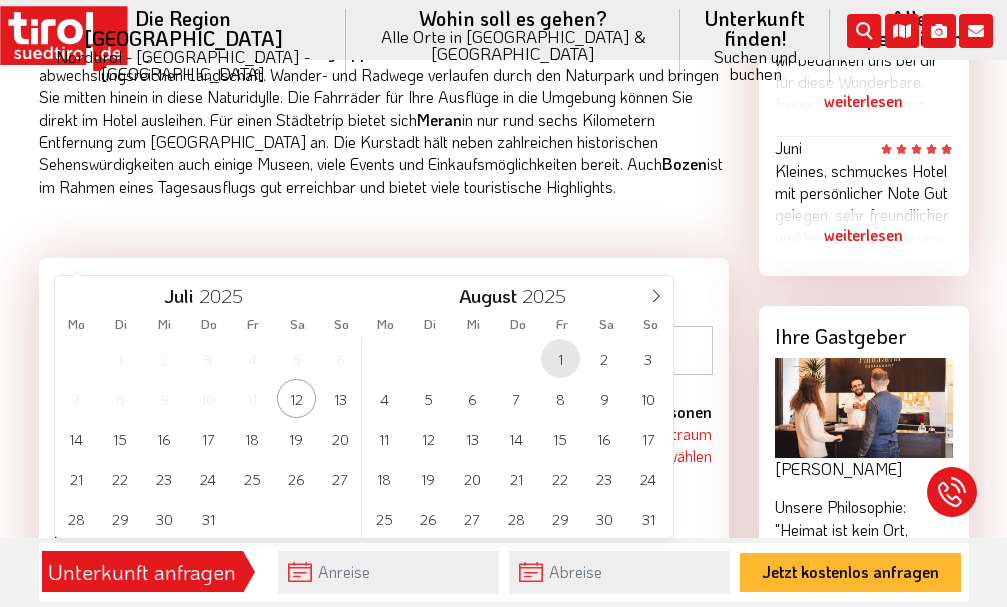click on "1" at bounding box center (560, 358) 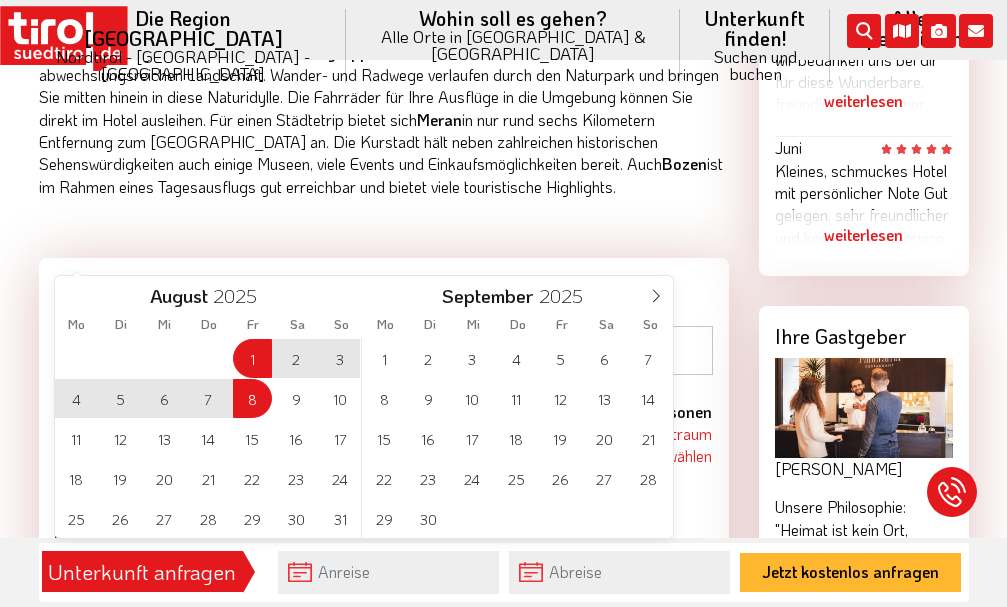 click on "8" at bounding box center [252, 398] 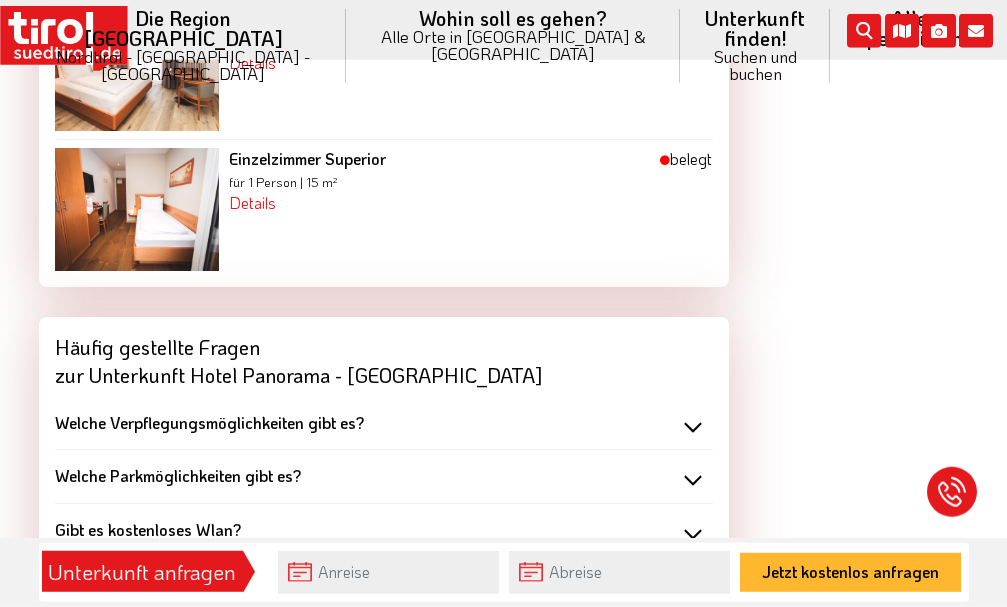 scroll, scrollTop: 2823, scrollLeft: 0, axis: vertical 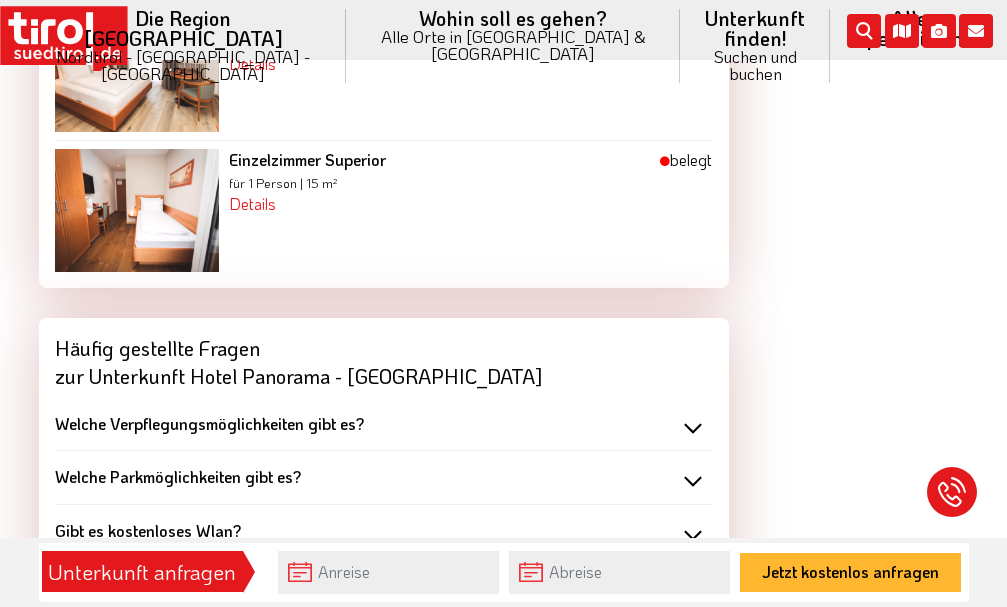 click on "Welche Verpflegungsmöglichkeiten gibt es?" at bounding box center [384, 424] 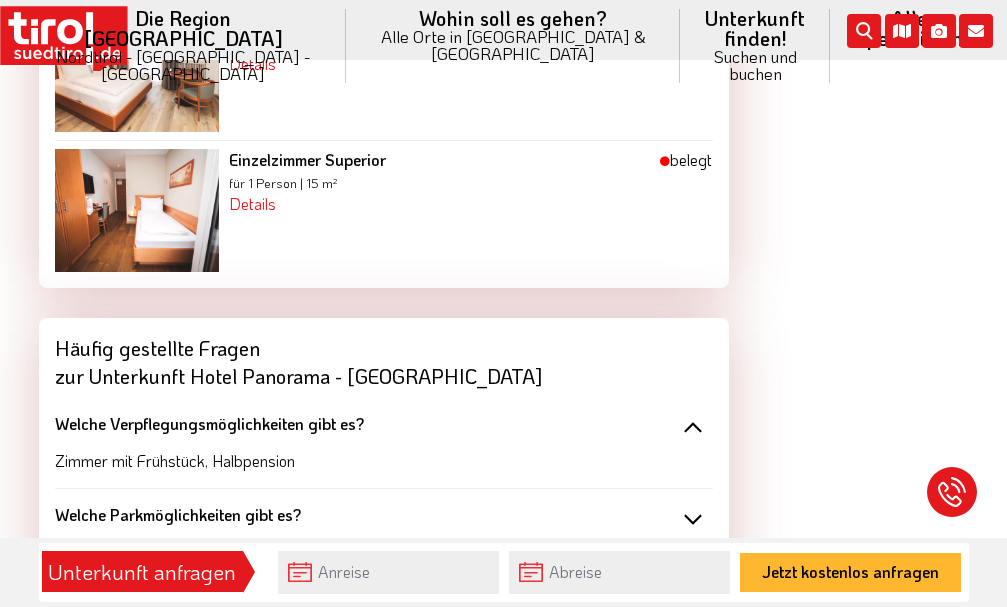click on "Welche Parkmöglichkeiten gibt es?" at bounding box center [178, 514] 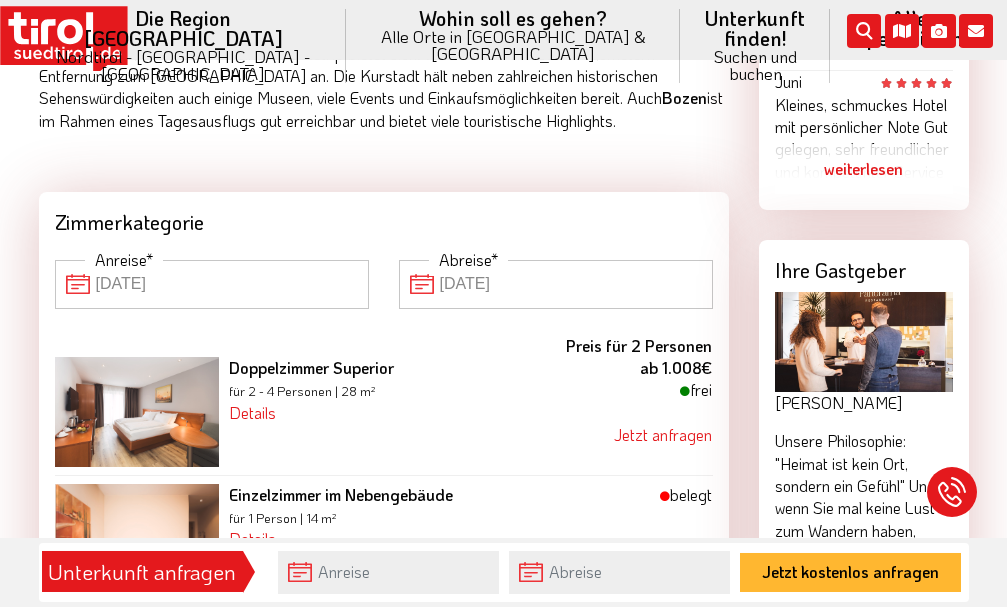 scroll, scrollTop: 1905, scrollLeft: 0, axis: vertical 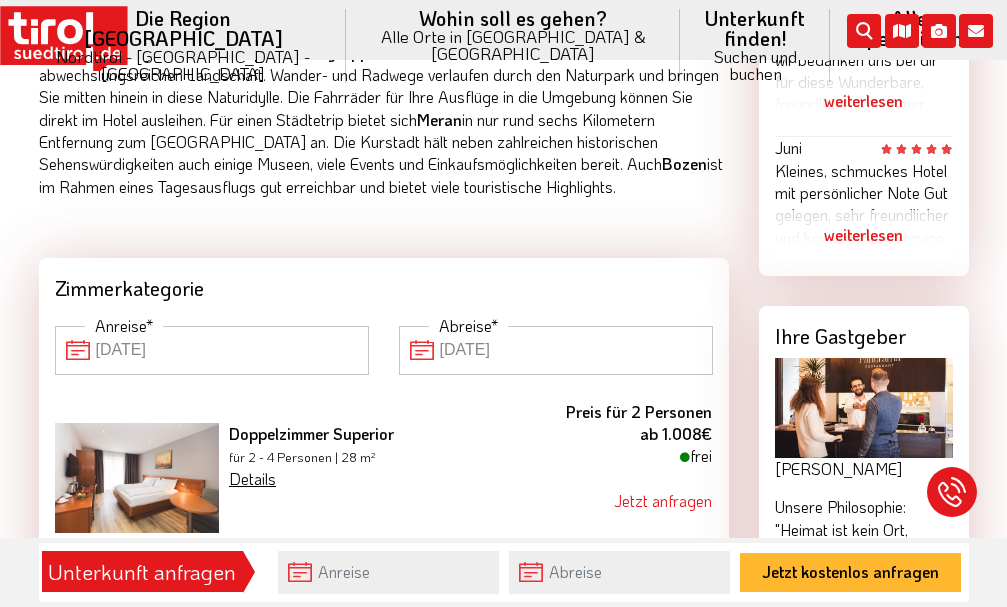 click on "Details" at bounding box center [252, 478] 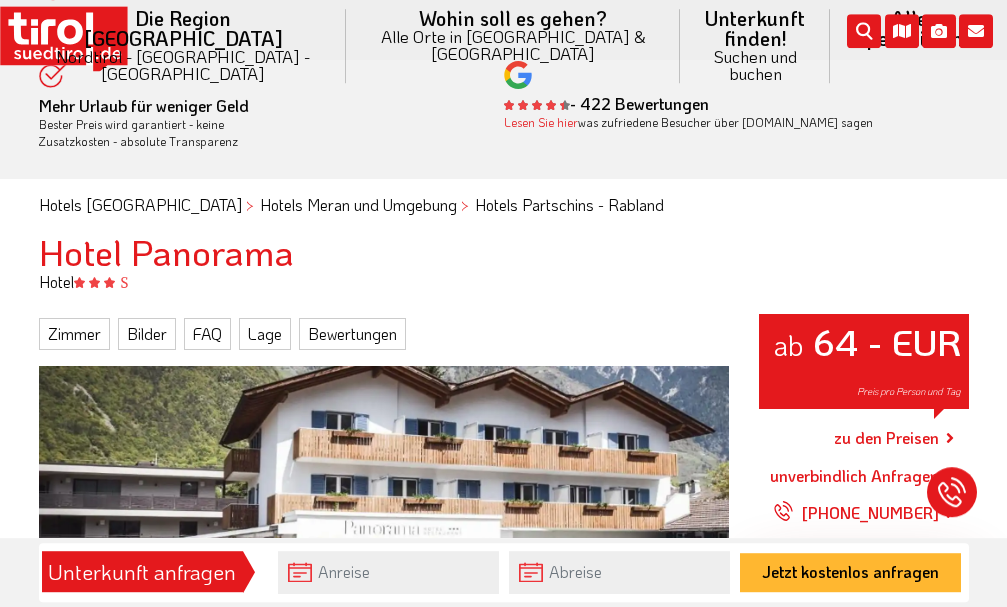 scroll, scrollTop: 102, scrollLeft: 0, axis: vertical 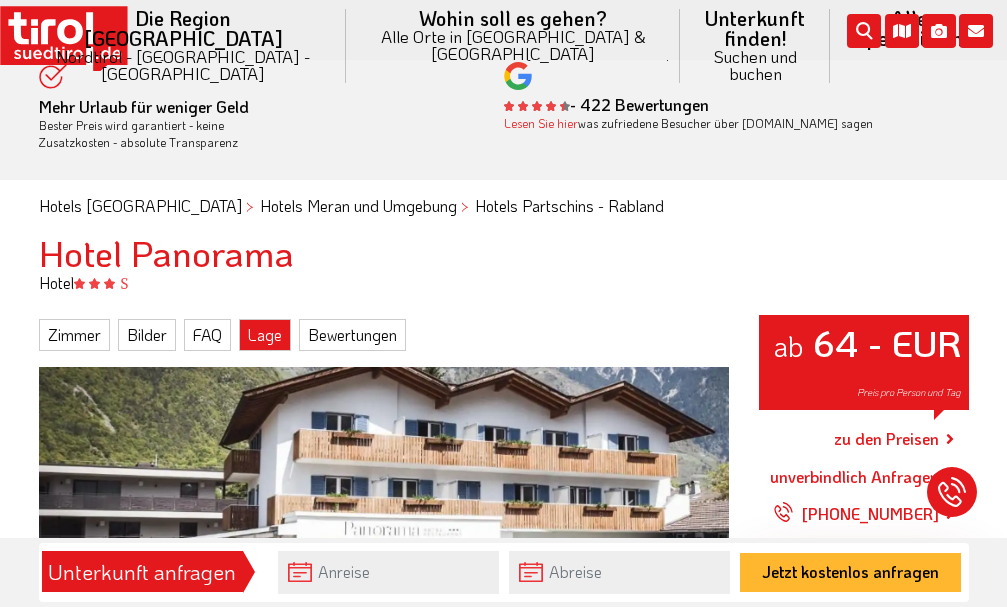 click on "Lage" at bounding box center [265, 335] 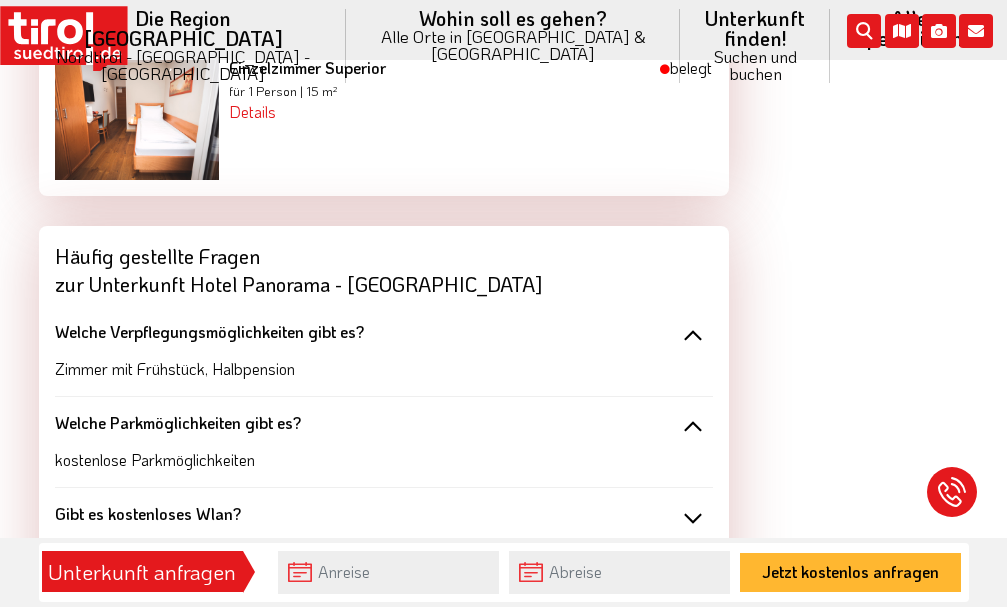 scroll, scrollTop: 4024, scrollLeft: 0, axis: vertical 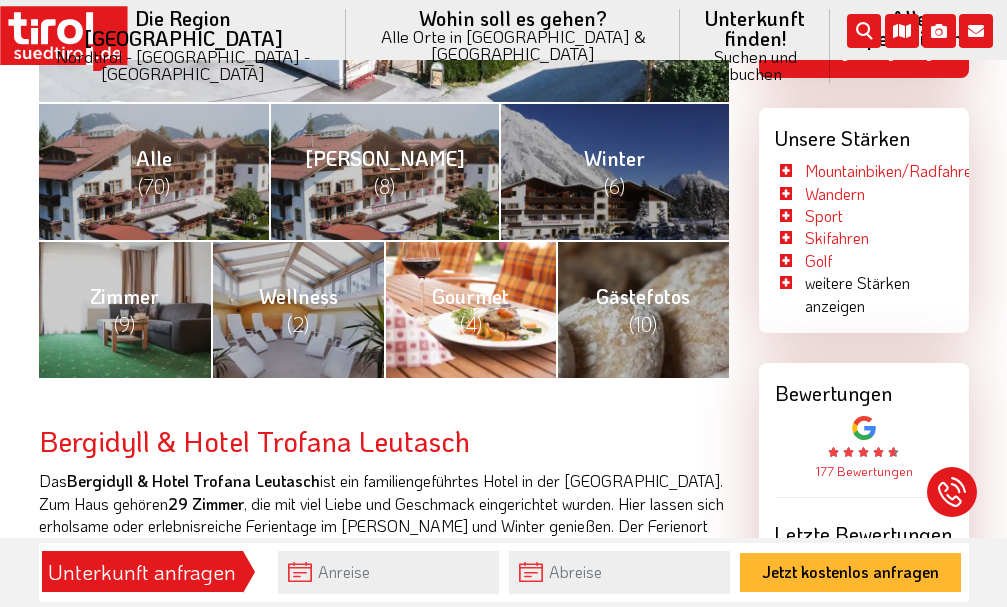 click on "(4)" at bounding box center [471, 324] 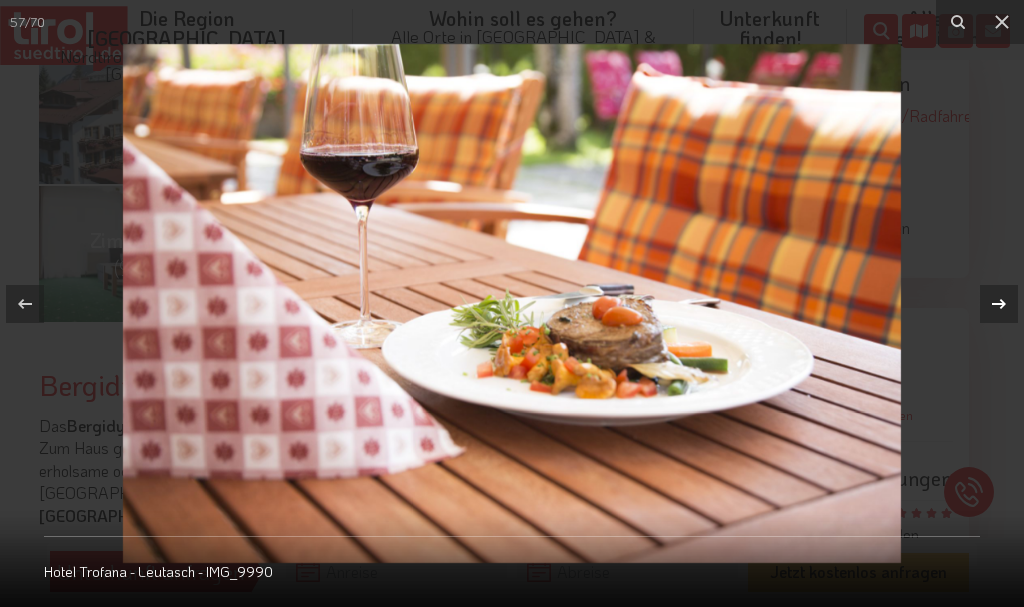 click 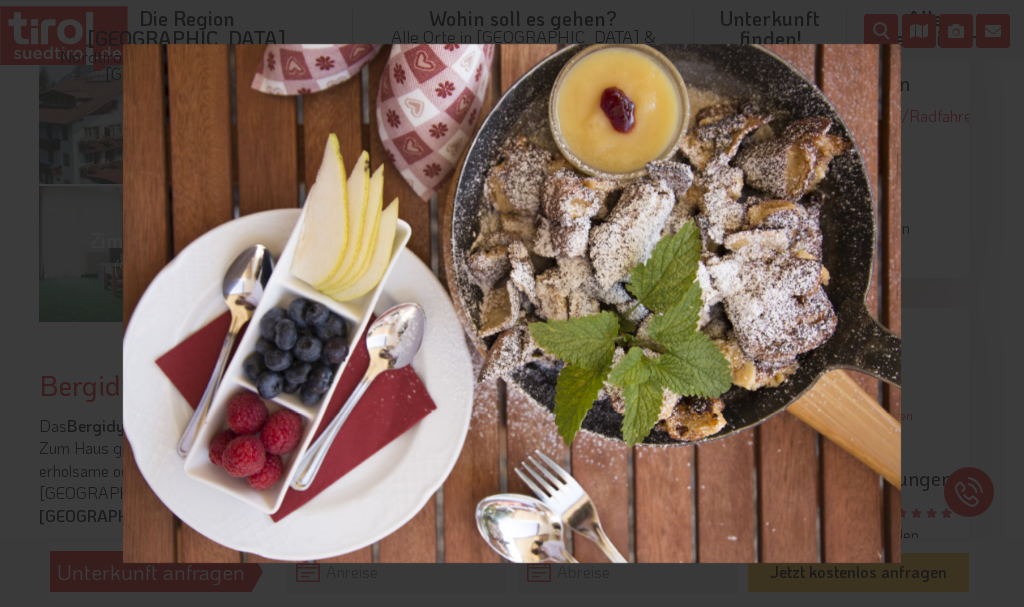 click on "58  /  70 Hotel Trofana - Leutasch - IMG_9984" at bounding box center [512, 303] 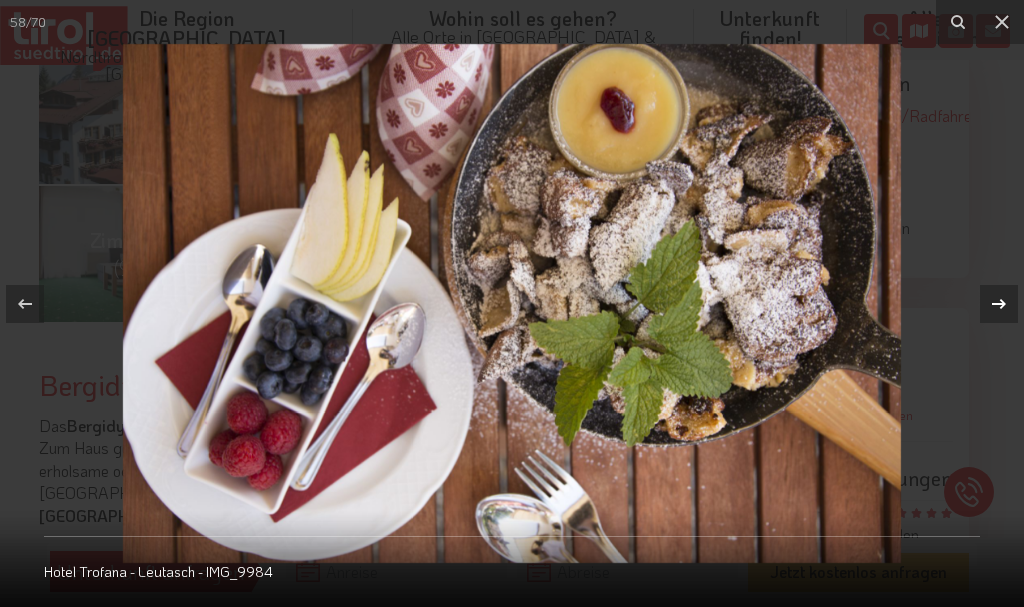 click 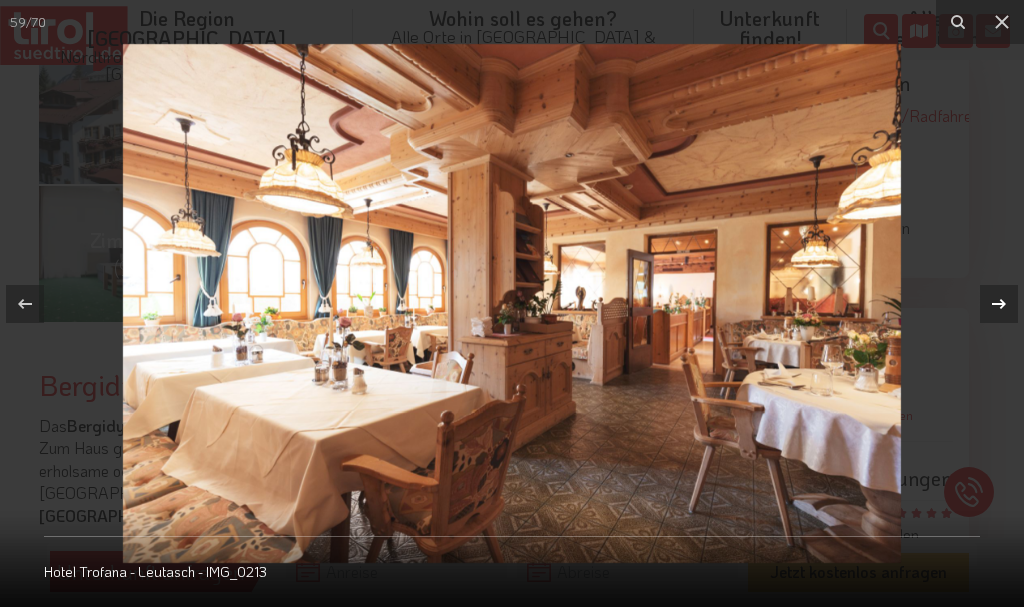 click on "59  /  70 Hotel Trofana - Leutasch - IMG_0213" at bounding box center (512, 303) 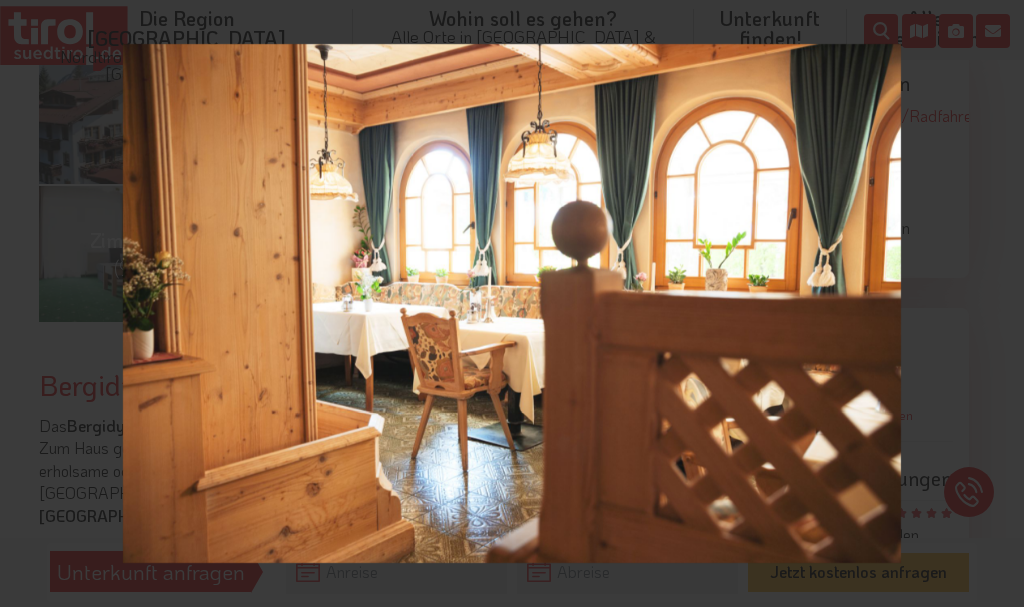click on "60  /  70 Hotel Trofana - Leutasch - IMG_0192" at bounding box center (512, 303) 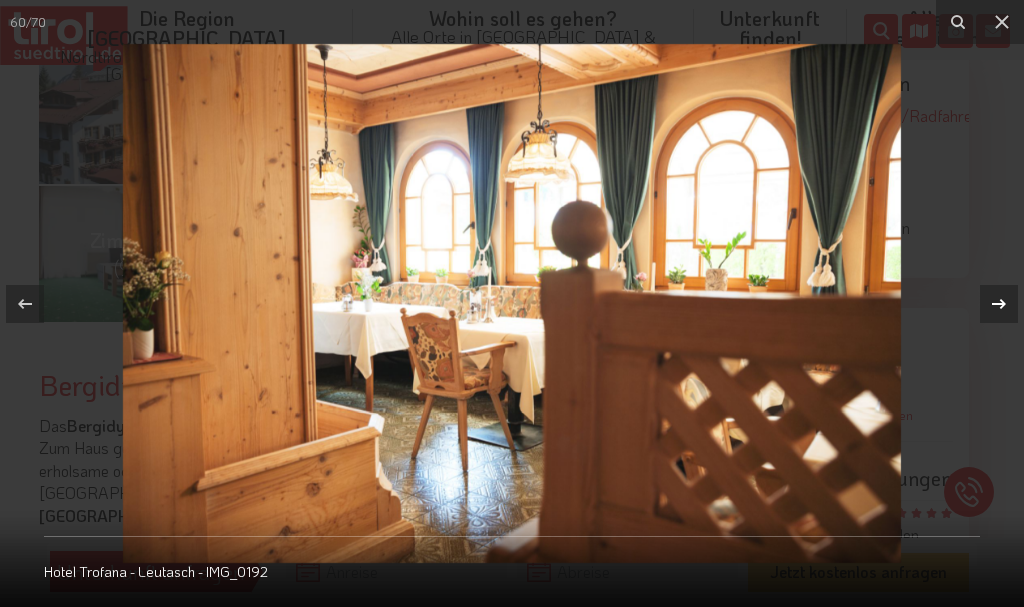 click 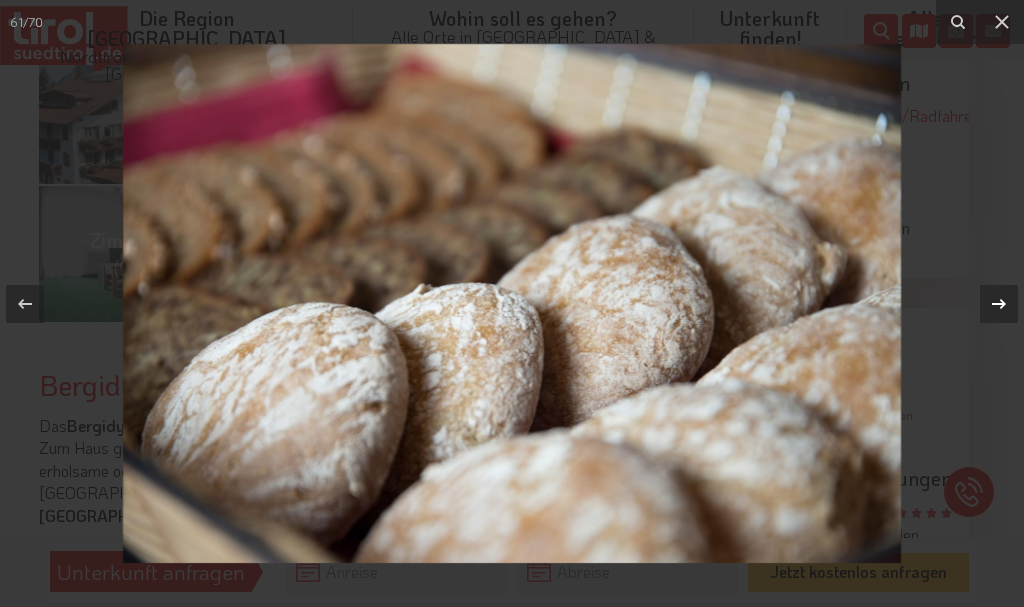 click 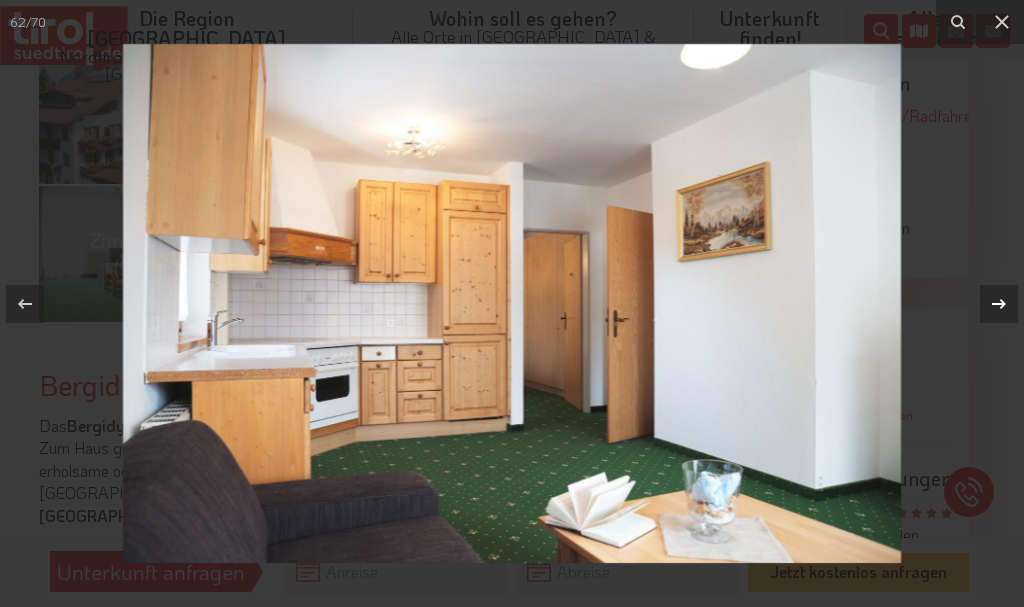 click on "62  /  70 Hotel Trofana - Leutasch - IMG_0192" at bounding box center (512, 303) 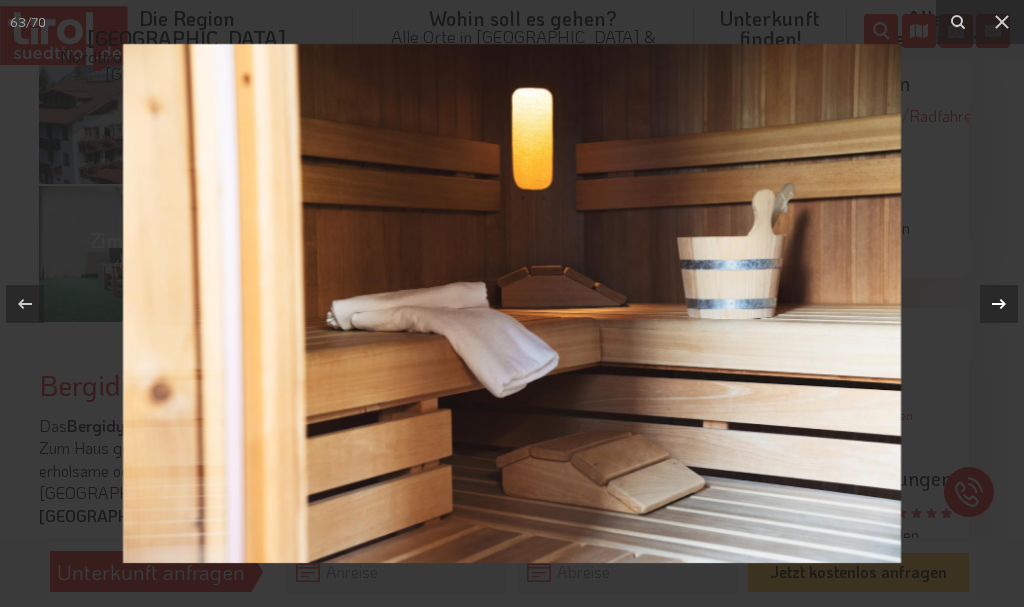 click 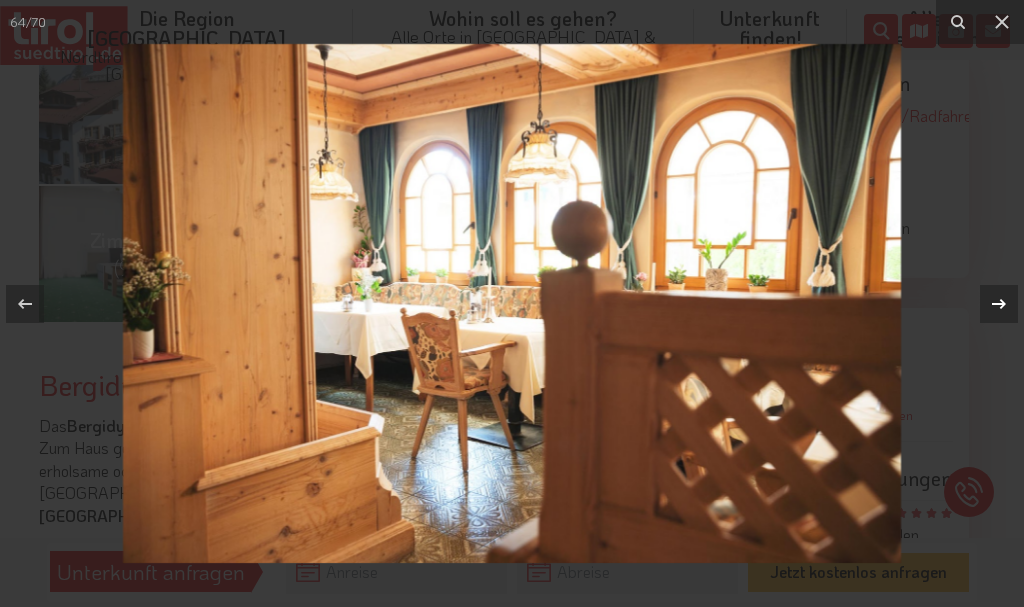 click 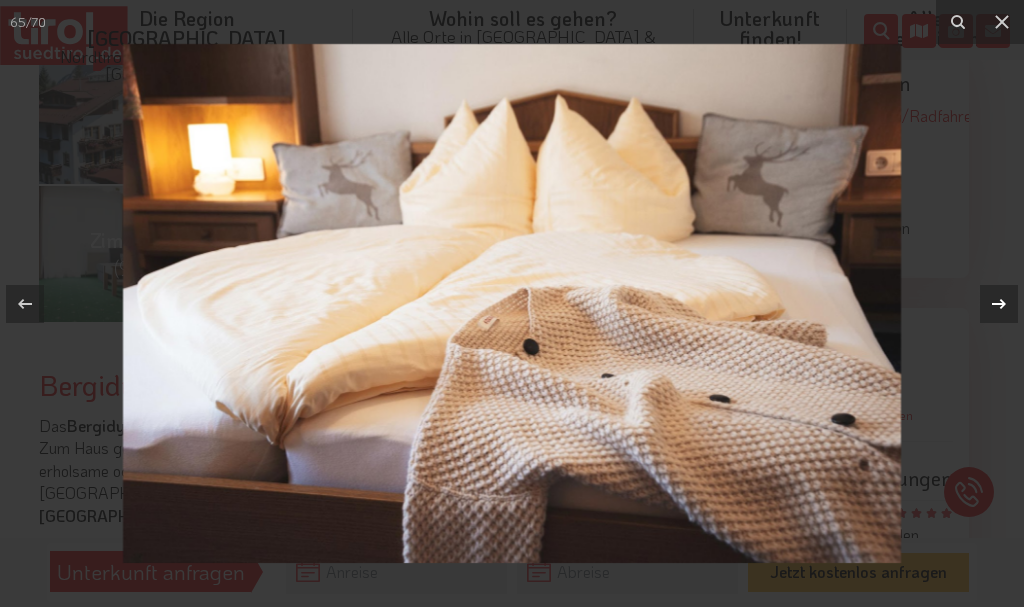 click 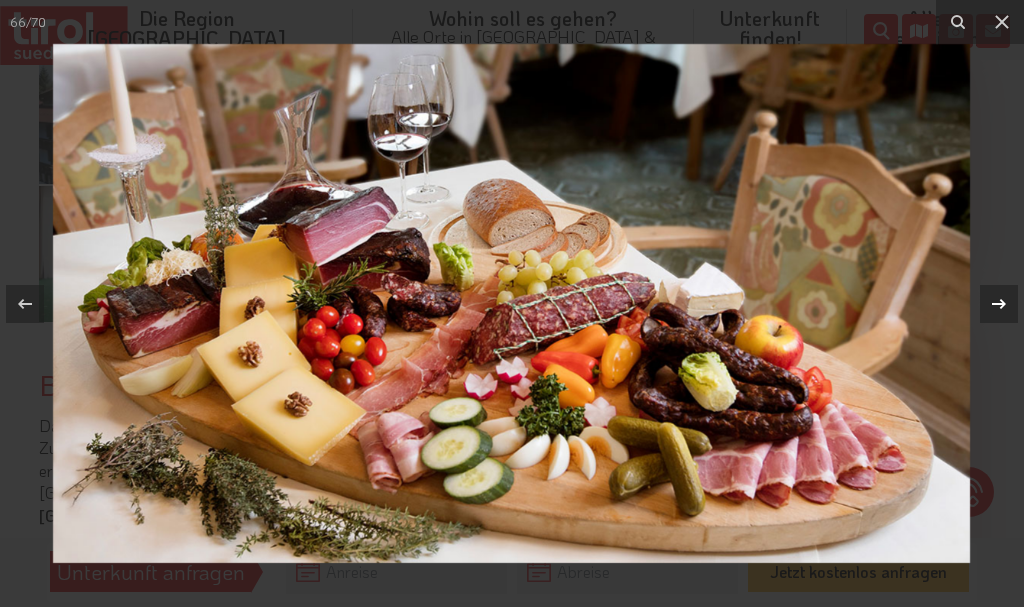 click on "66  /  70 Hotel Trofana - Leutasch - IMG_0192" at bounding box center (512, 303) 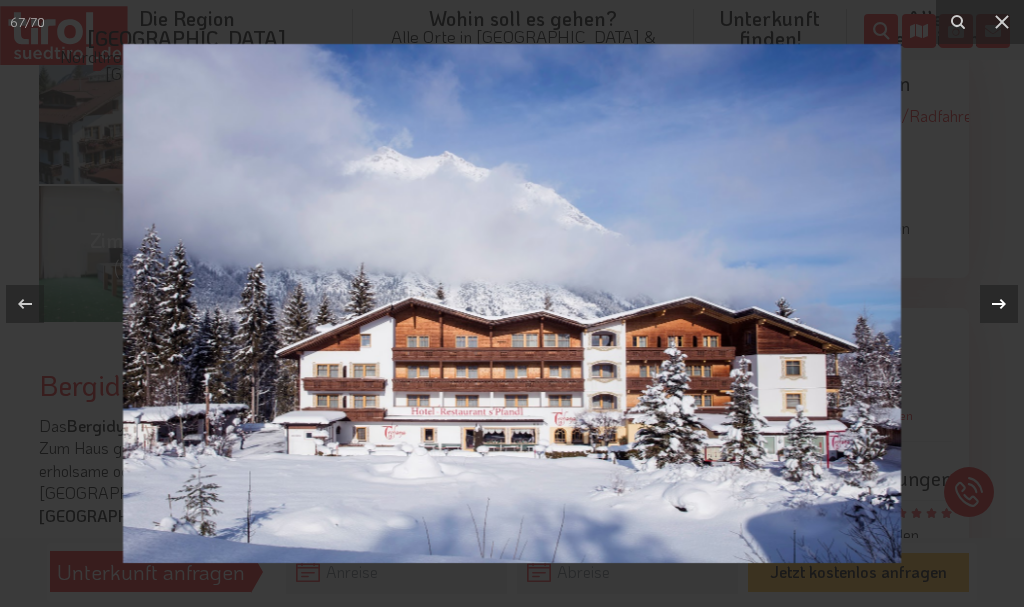 click 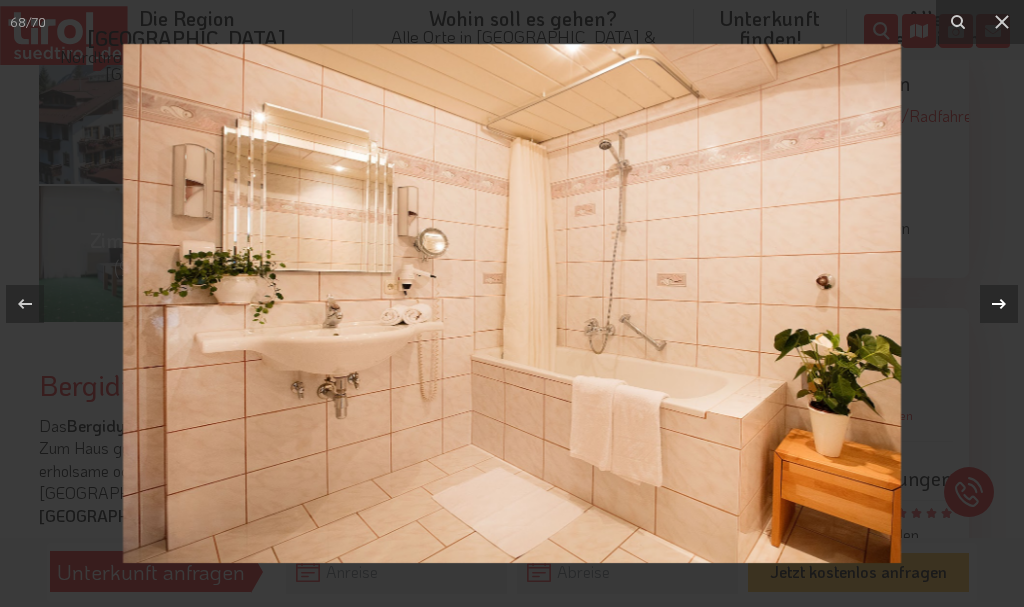 click on "68  /  70 Hotel Trofana - Leutasch - IMG_0192" at bounding box center [512, 303] 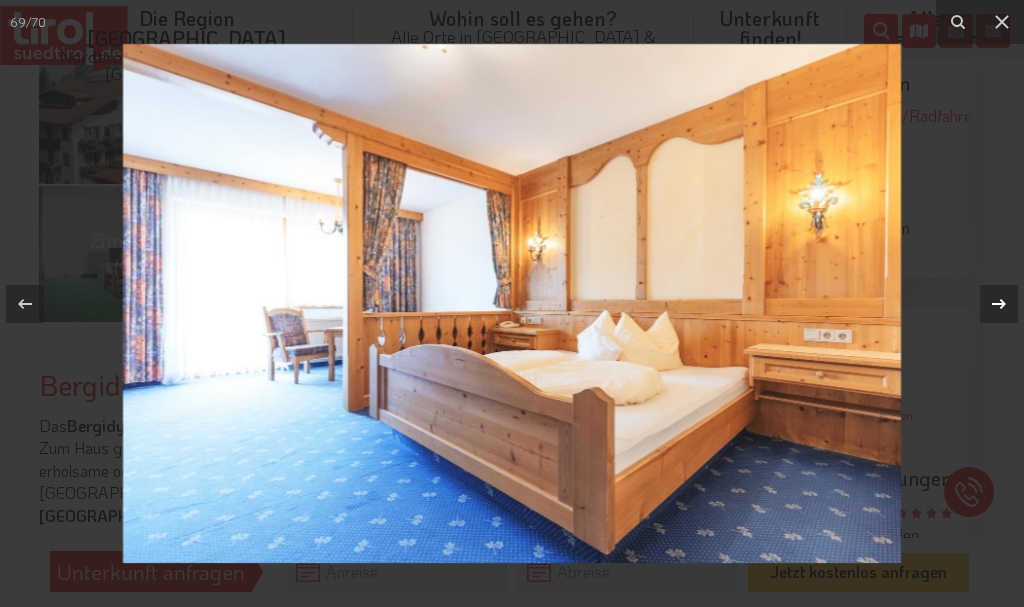 click 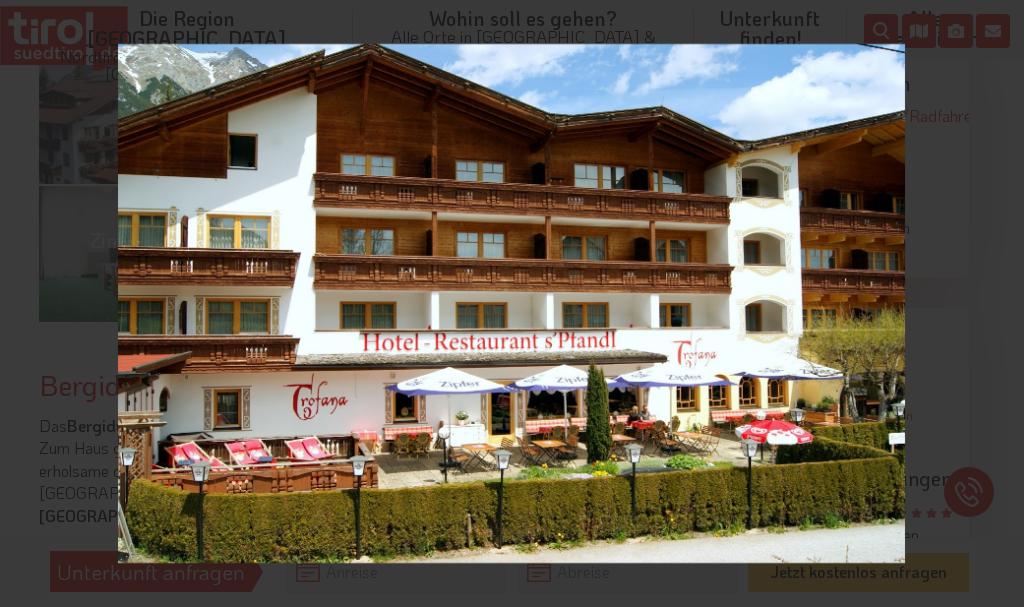 click on "70  /  70 Hotel Trofana - Leutasch - IMG_0192" at bounding box center (512, 303) 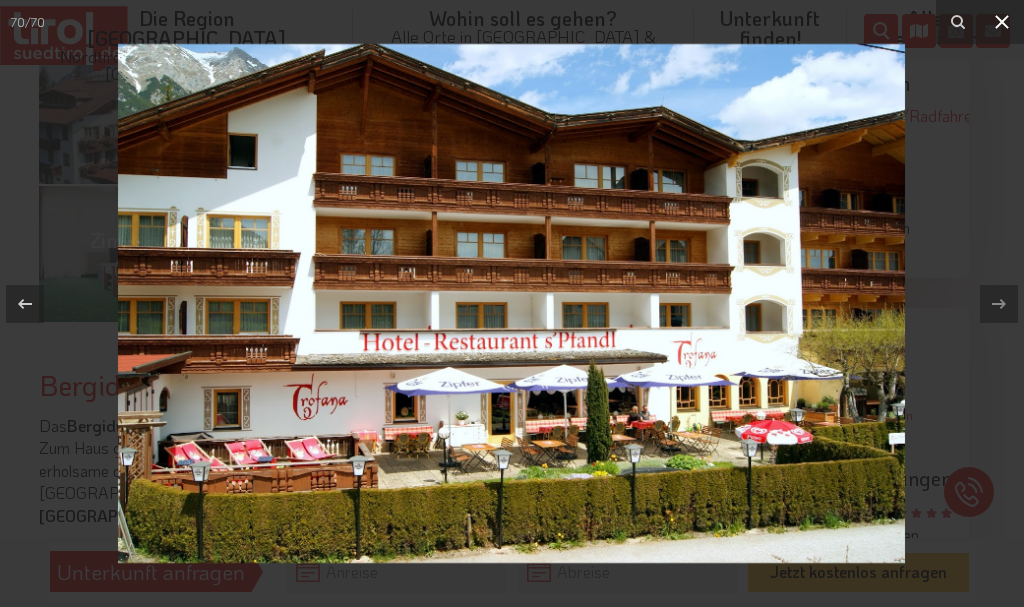 click 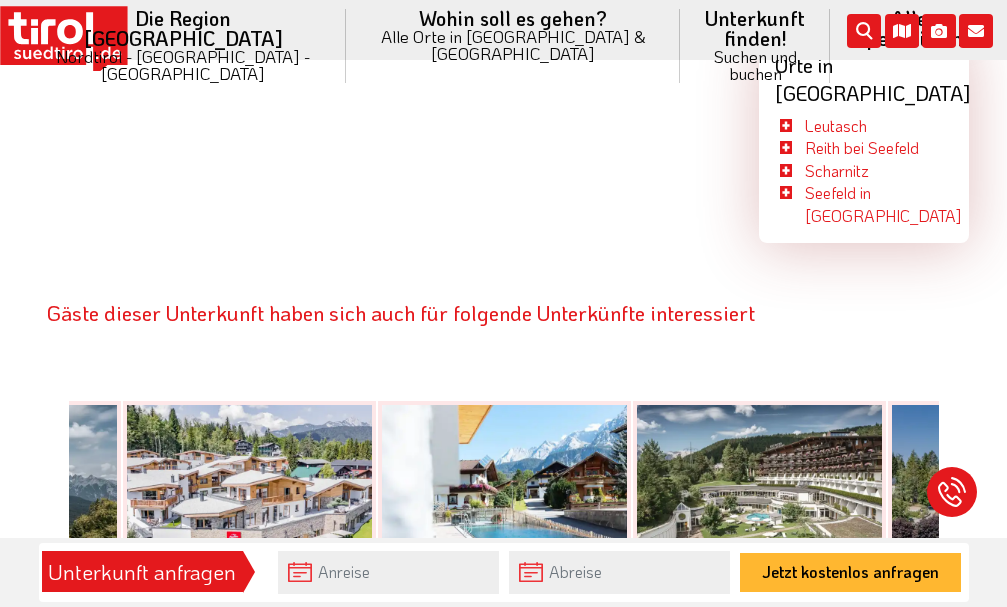scroll, scrollTop: 3129, scrollLeft: 0, axis: vertical 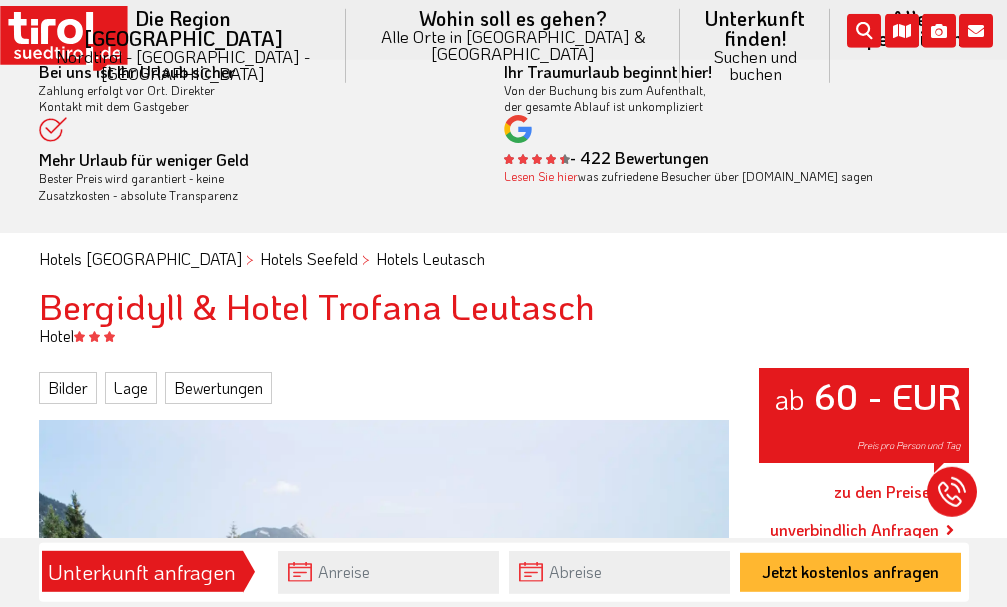 click on "zu den Preisen" at bounding box center [886, 492] 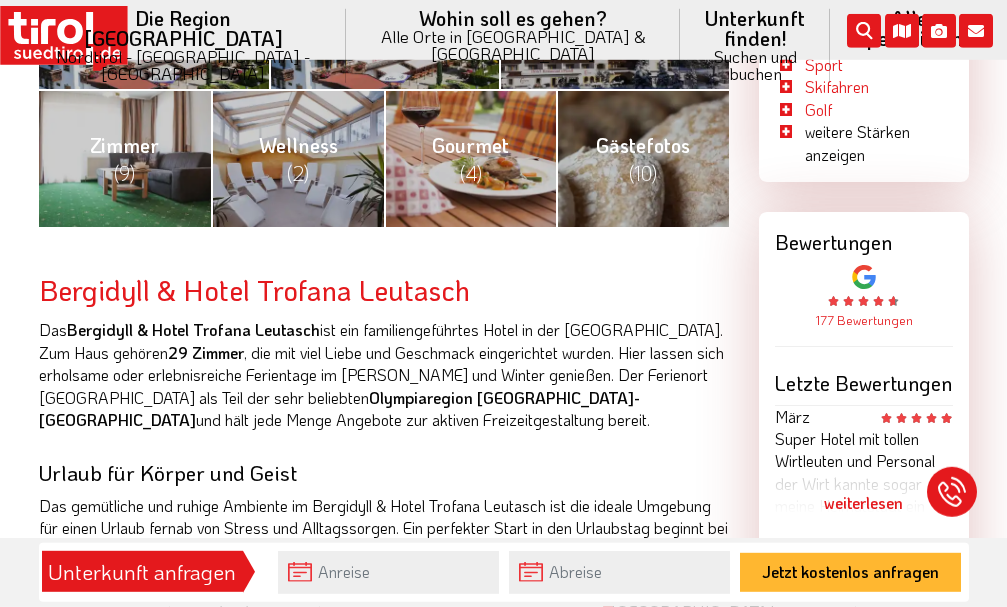 scroll, scrollTop: 865, scrollLeft: 0, axis: vertical 